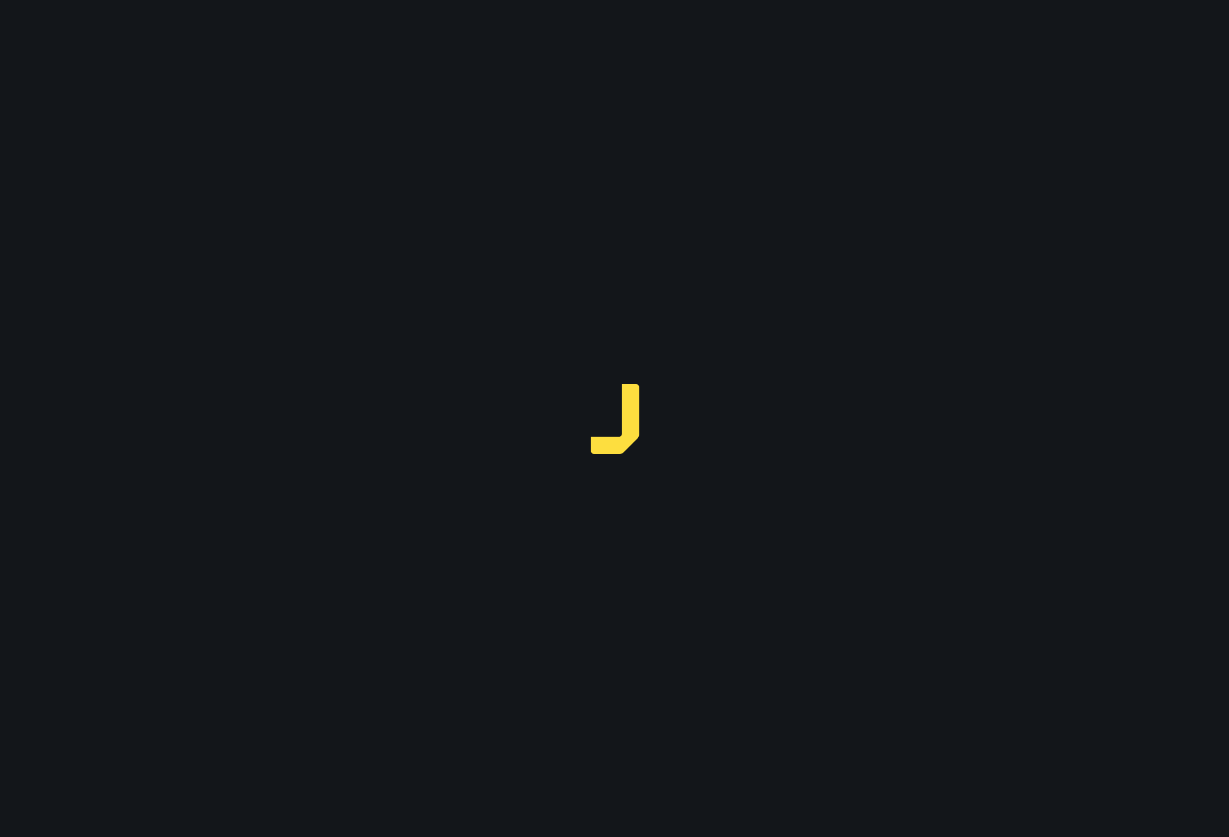 scroll, scrollTop: 0, scrollLeft: 0, axis: both 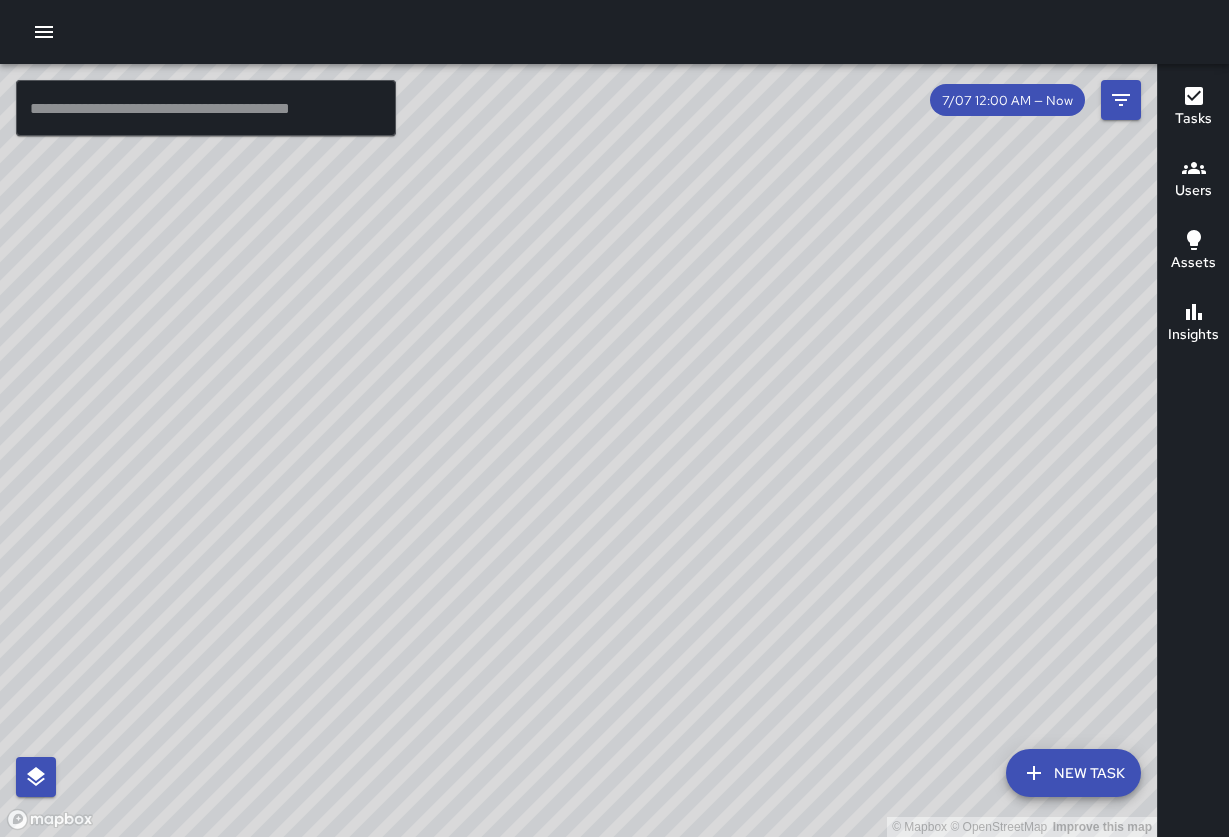 click at bounding box center (44, 32) 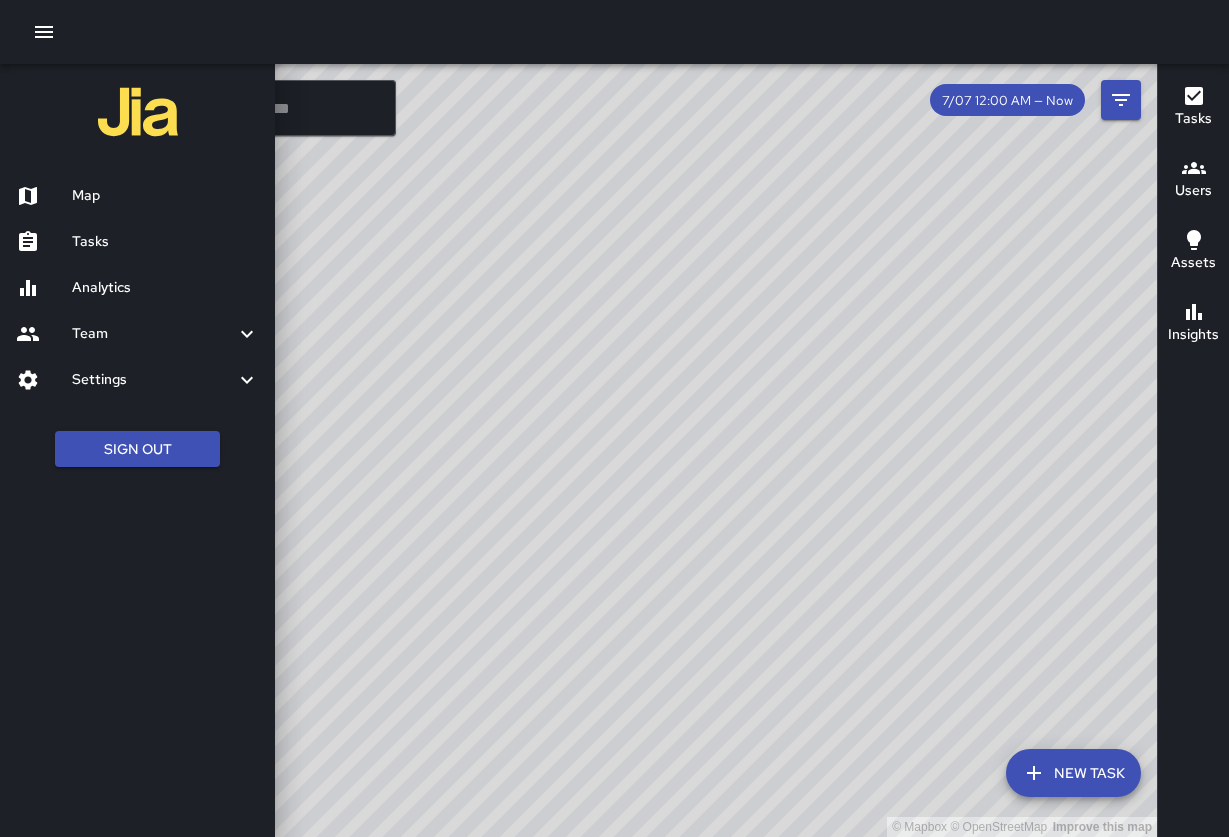 click on "Analytics" at bounding box center (165, 288) 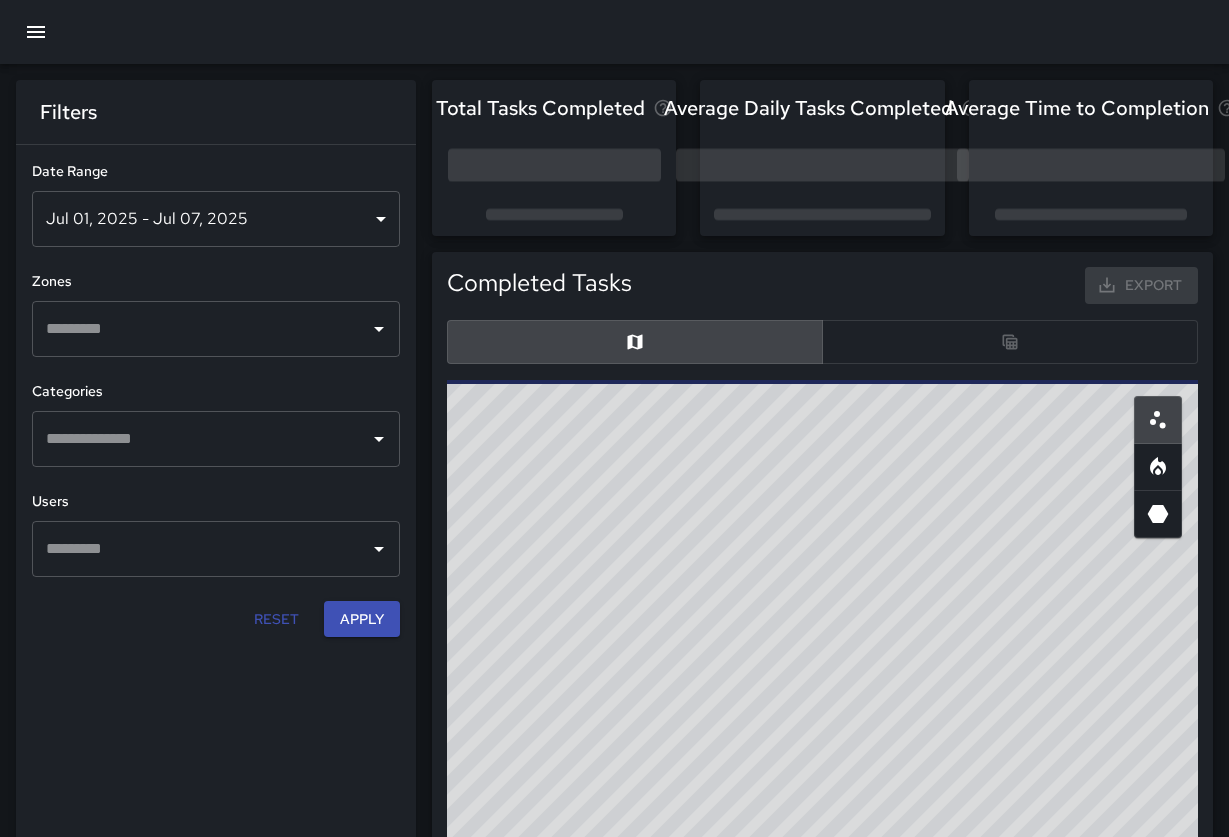 scroll, scrollTop: 1, scrollLeft: 1, axis: both 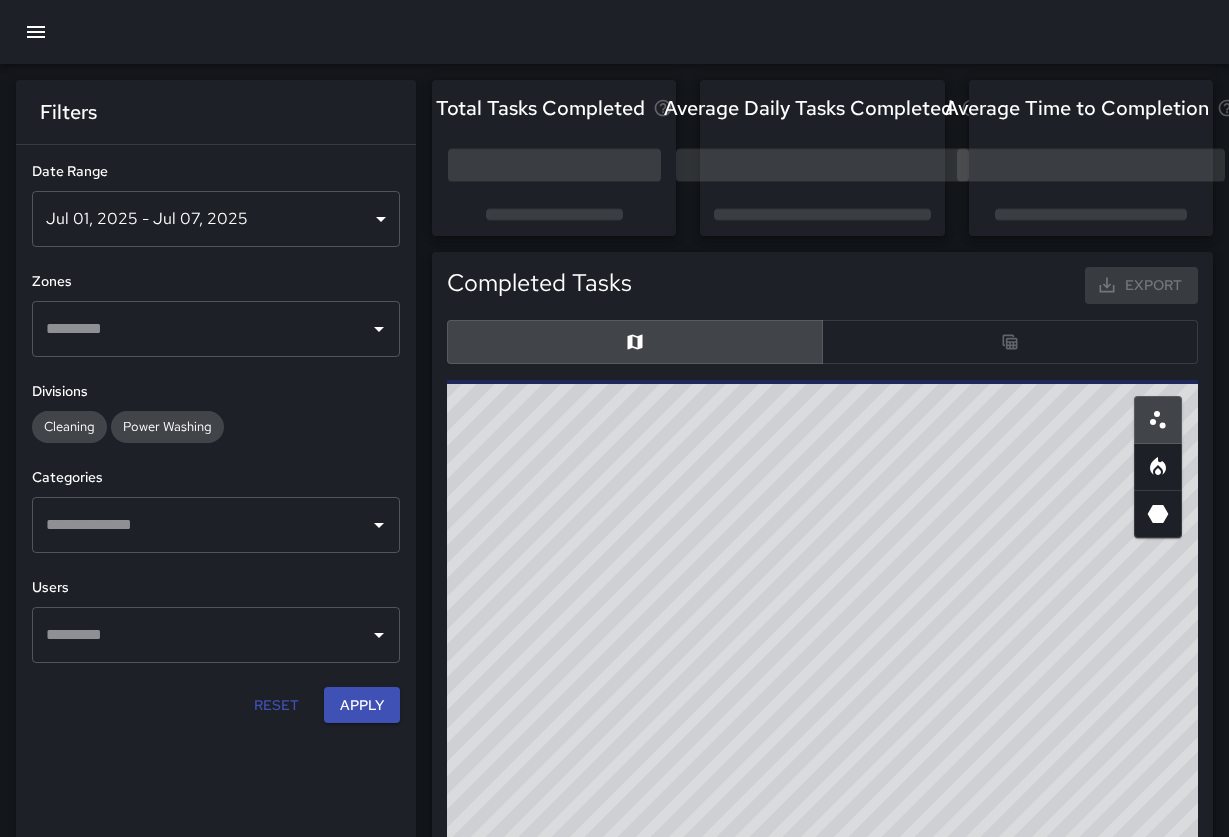 click at bounding box center (36, 32) 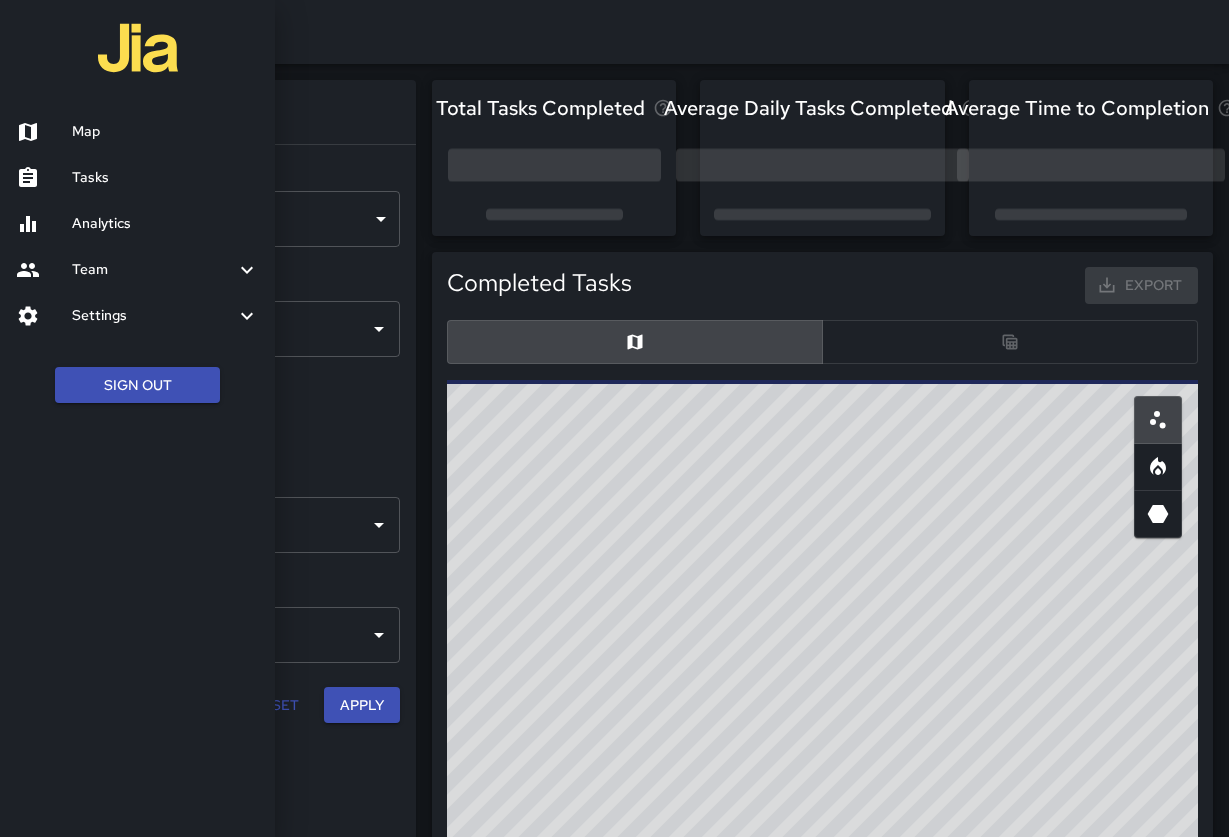click at bounding box center [44, 178] 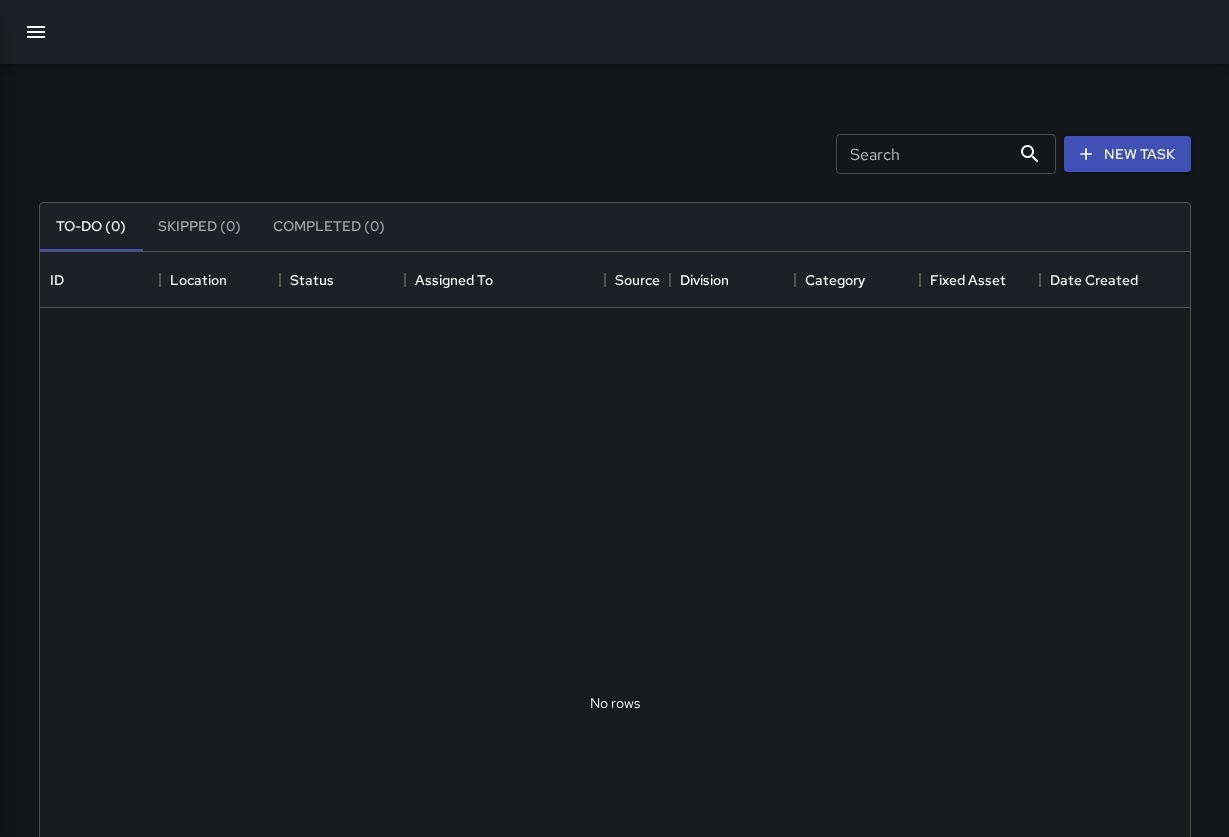 scroll, scrollTop: 1, scrollLeft: 1, axis: both 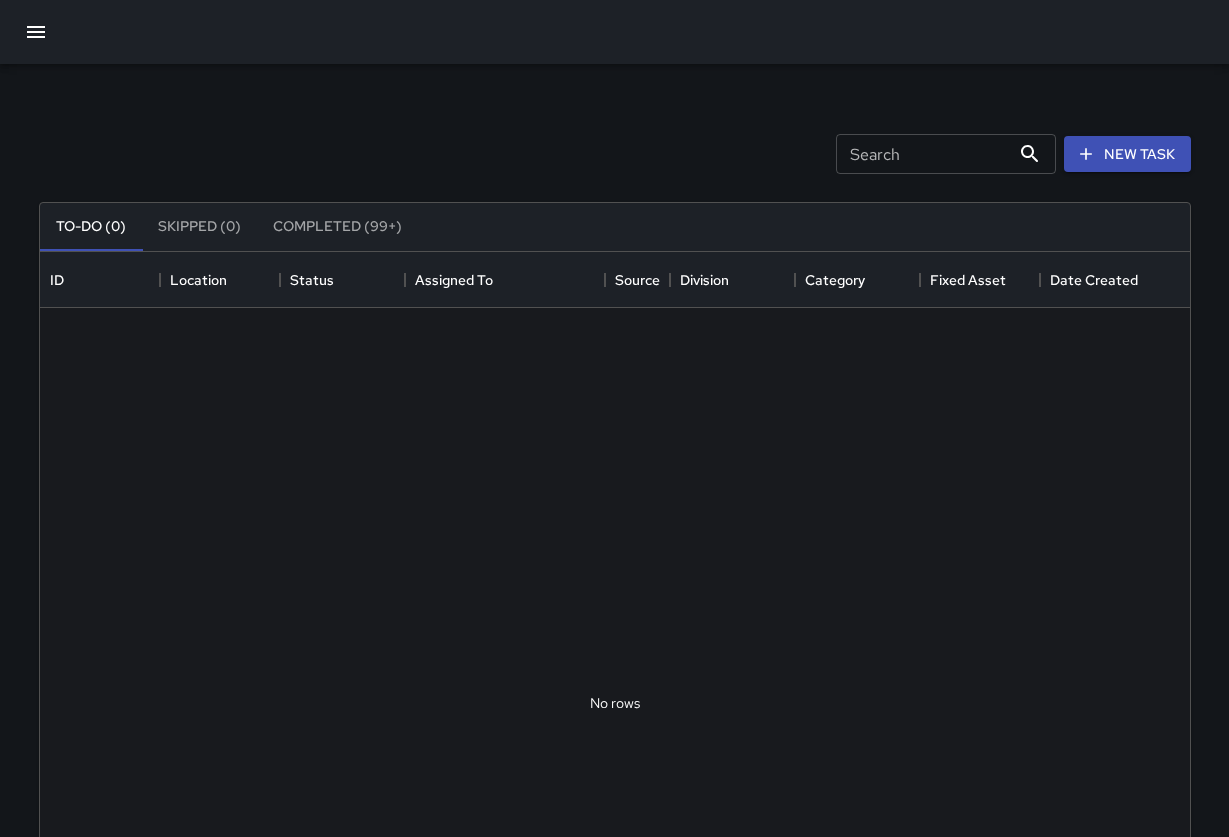 click at bounding box center [36, 32] 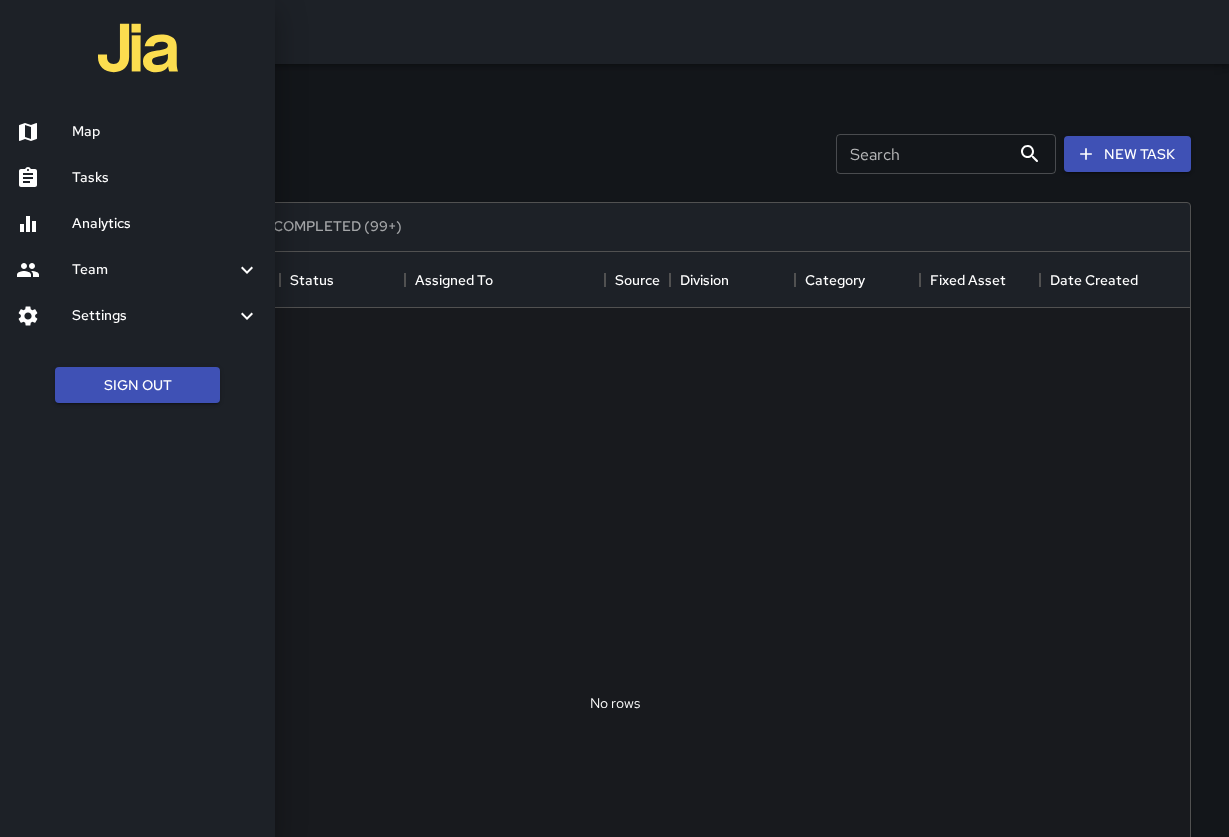 click on "Analytics" at bounding box center (165, 224) 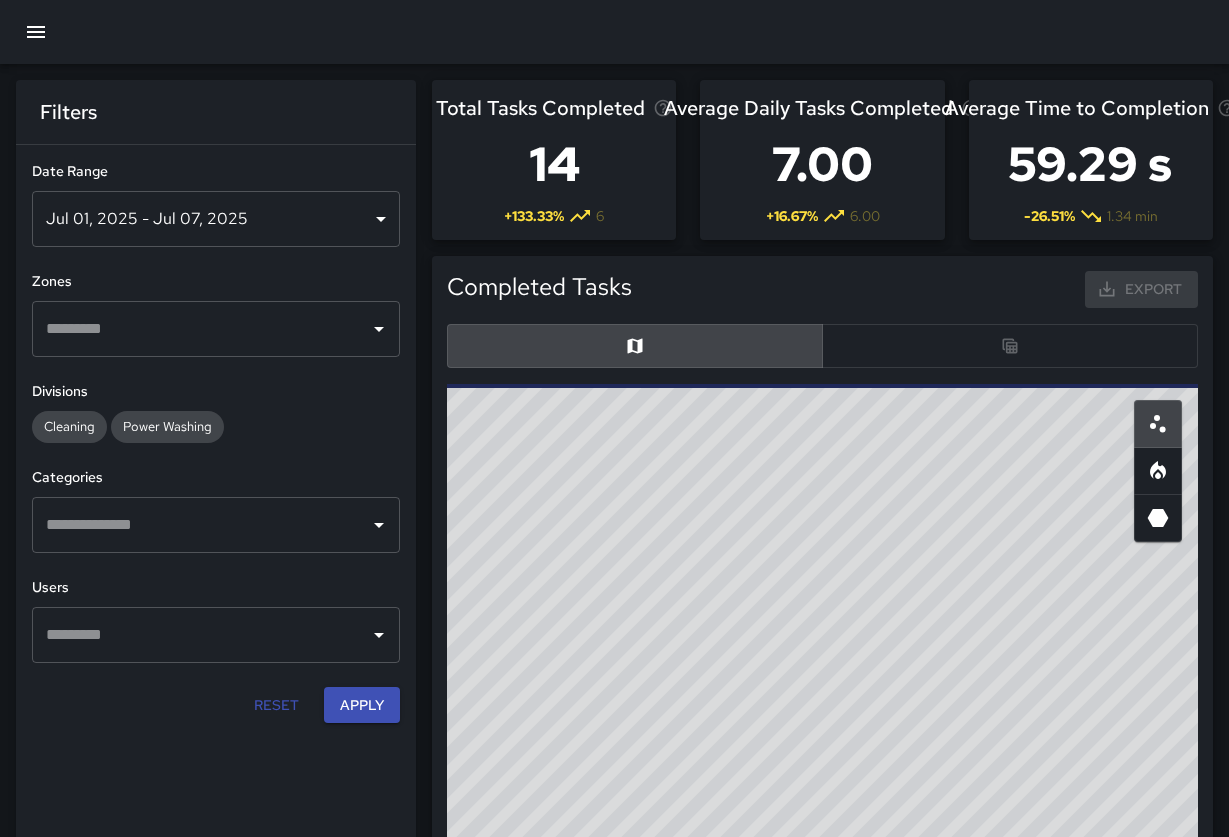 scroll, scrollTop: 1, scrollLeft: 1, axis: both 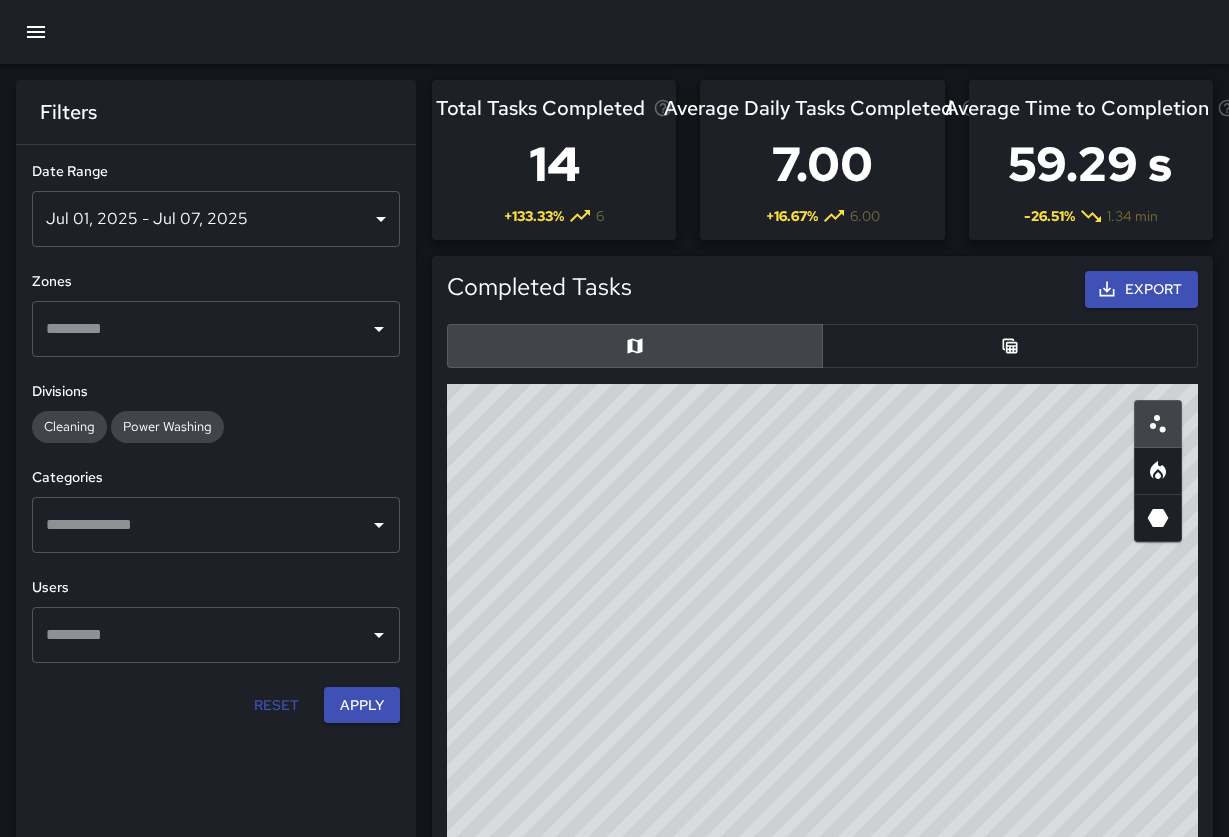 click on "Jul 01, 2025 - Jul 07, 2025" at bounding box center (216, 219) 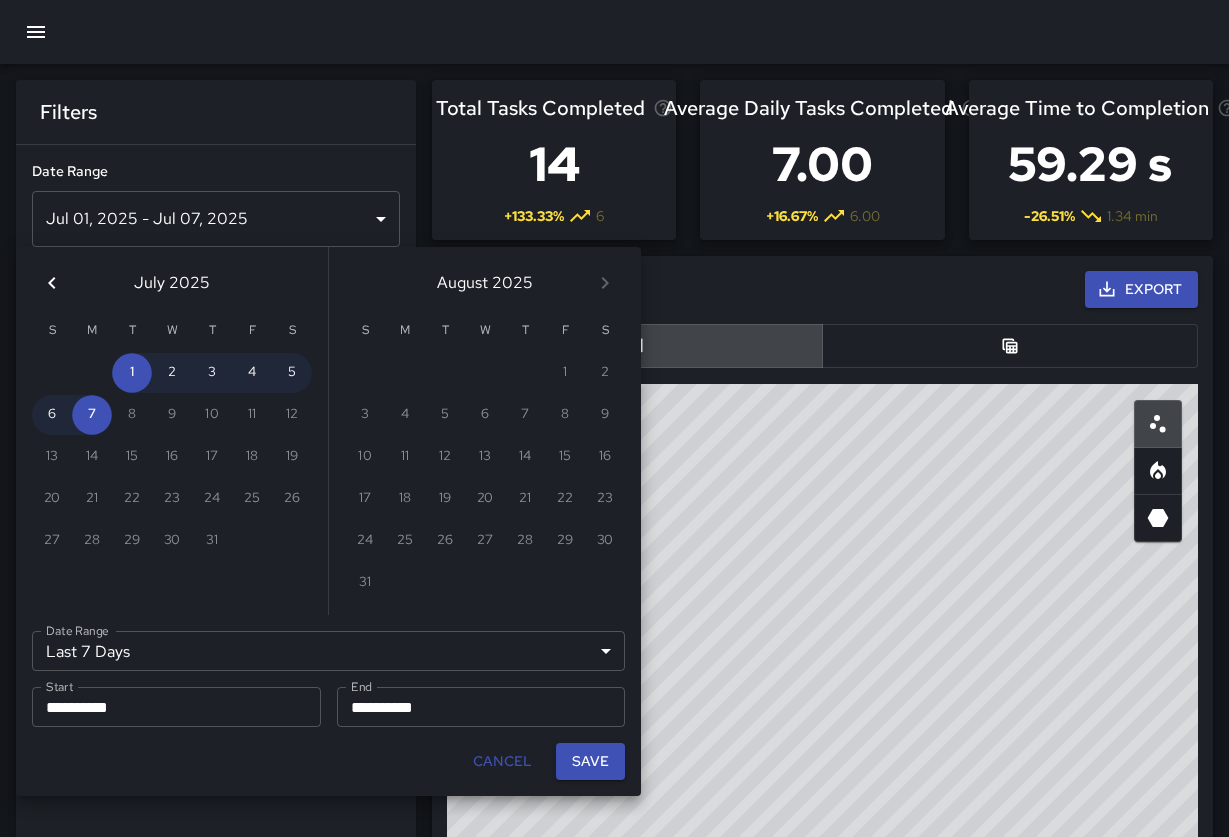 click on "Last 7 Days ****** Date Range" at bounding box center [328, 651] 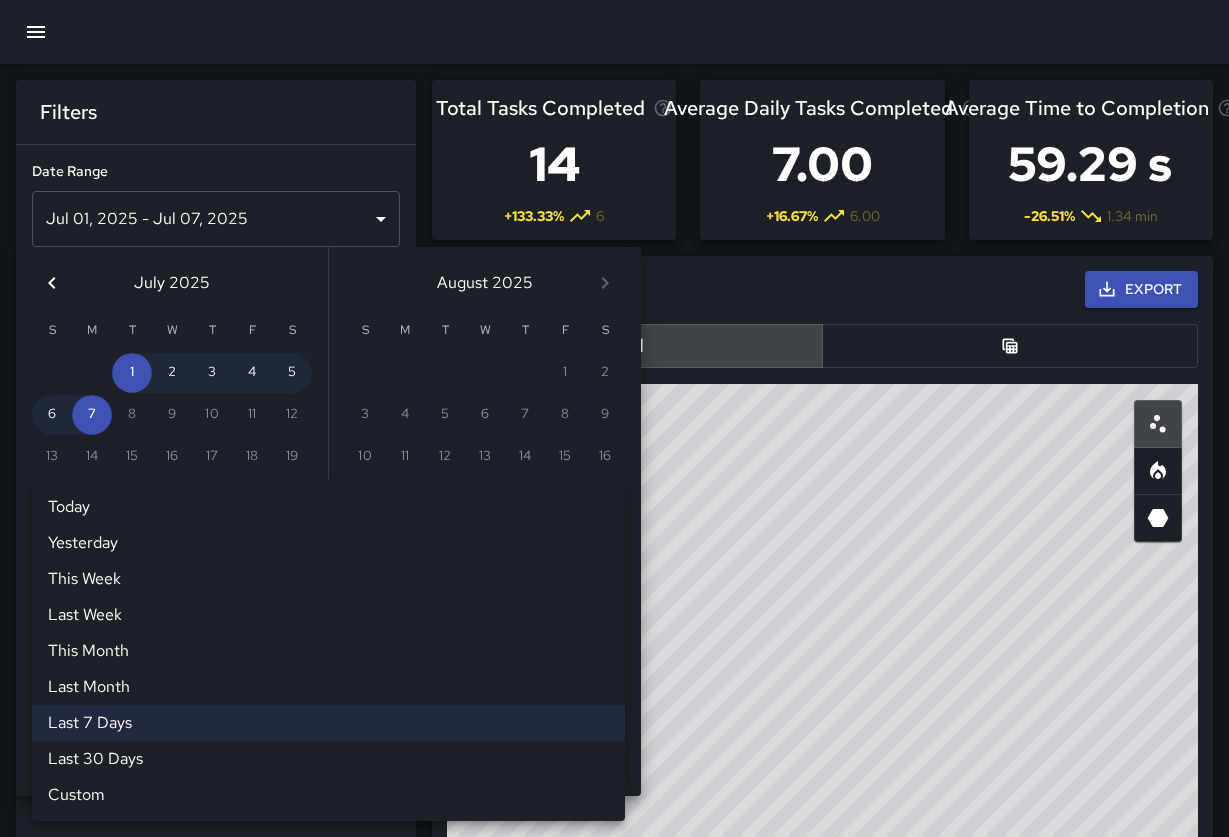 click on "Last Month" at bounding box center (328, 687) 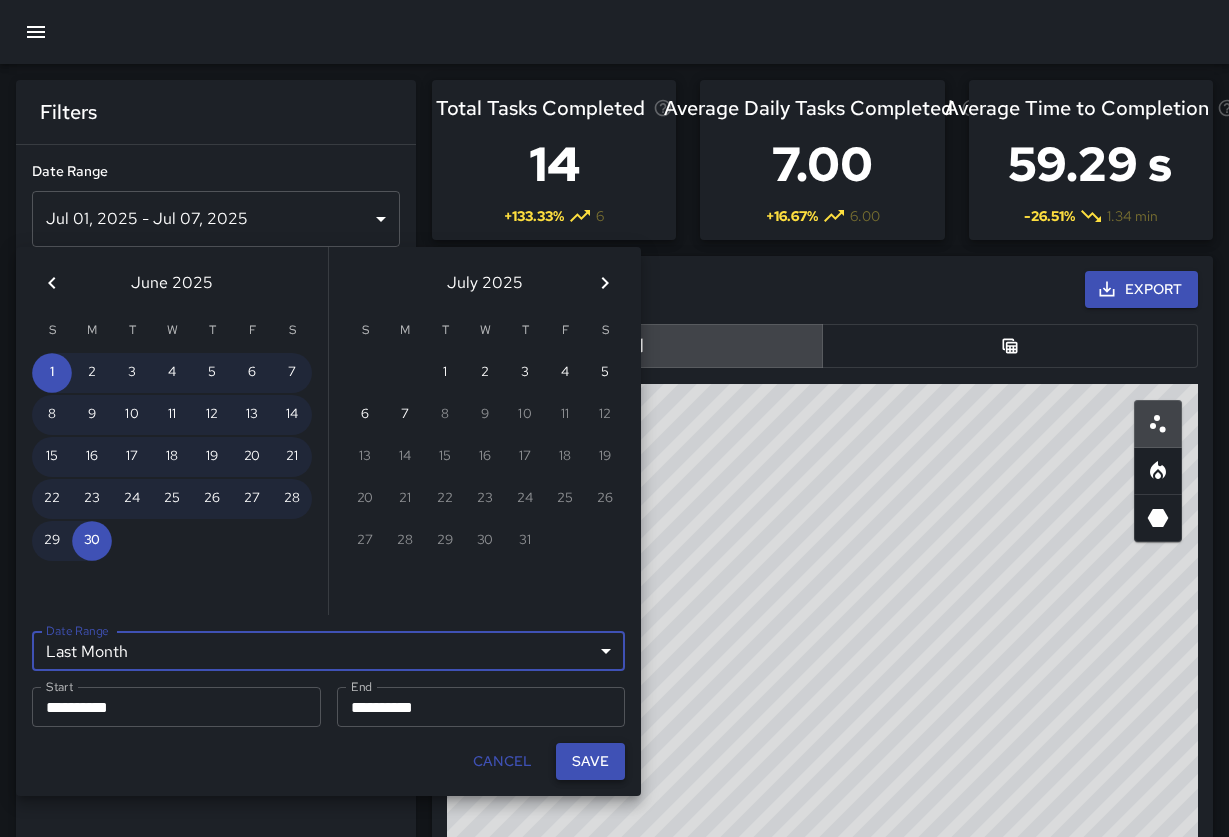 click on "Save" at bounding box center [590, 761] 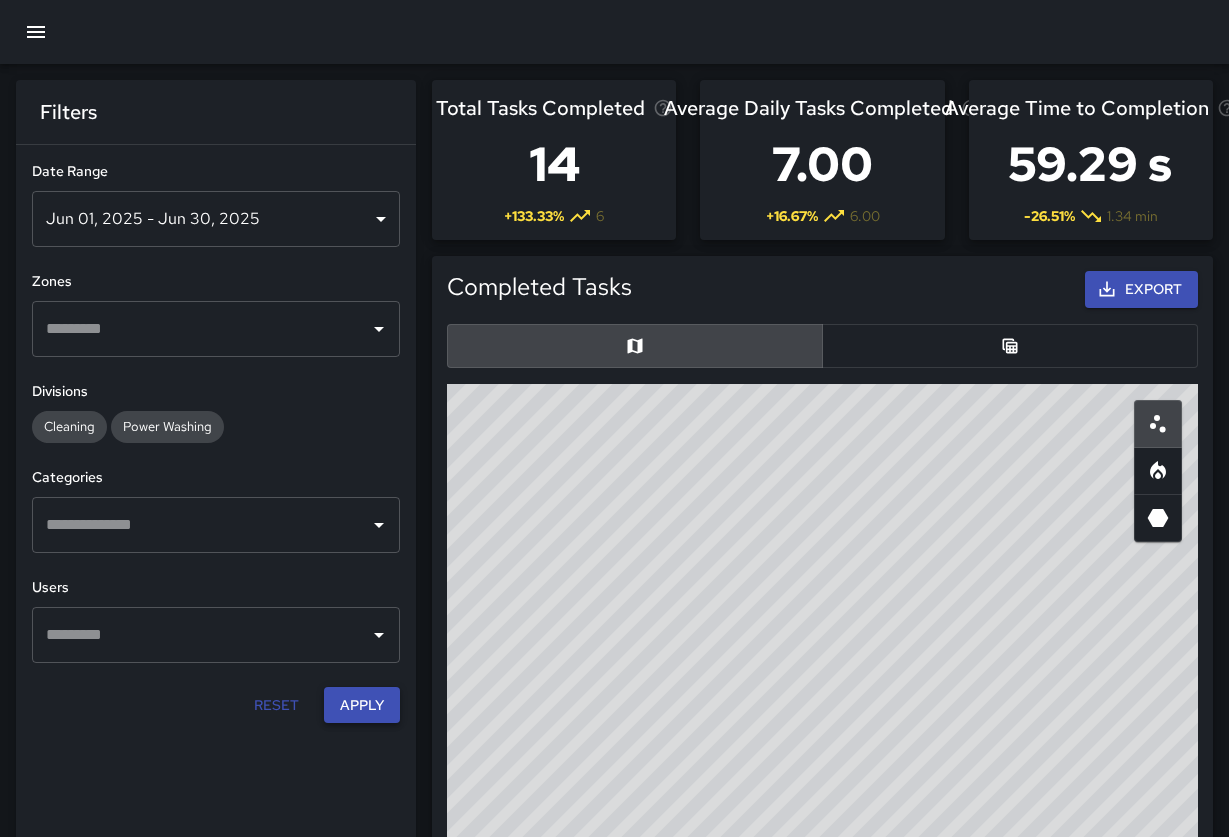 click on "Apply" at bounding box center (362, 705) 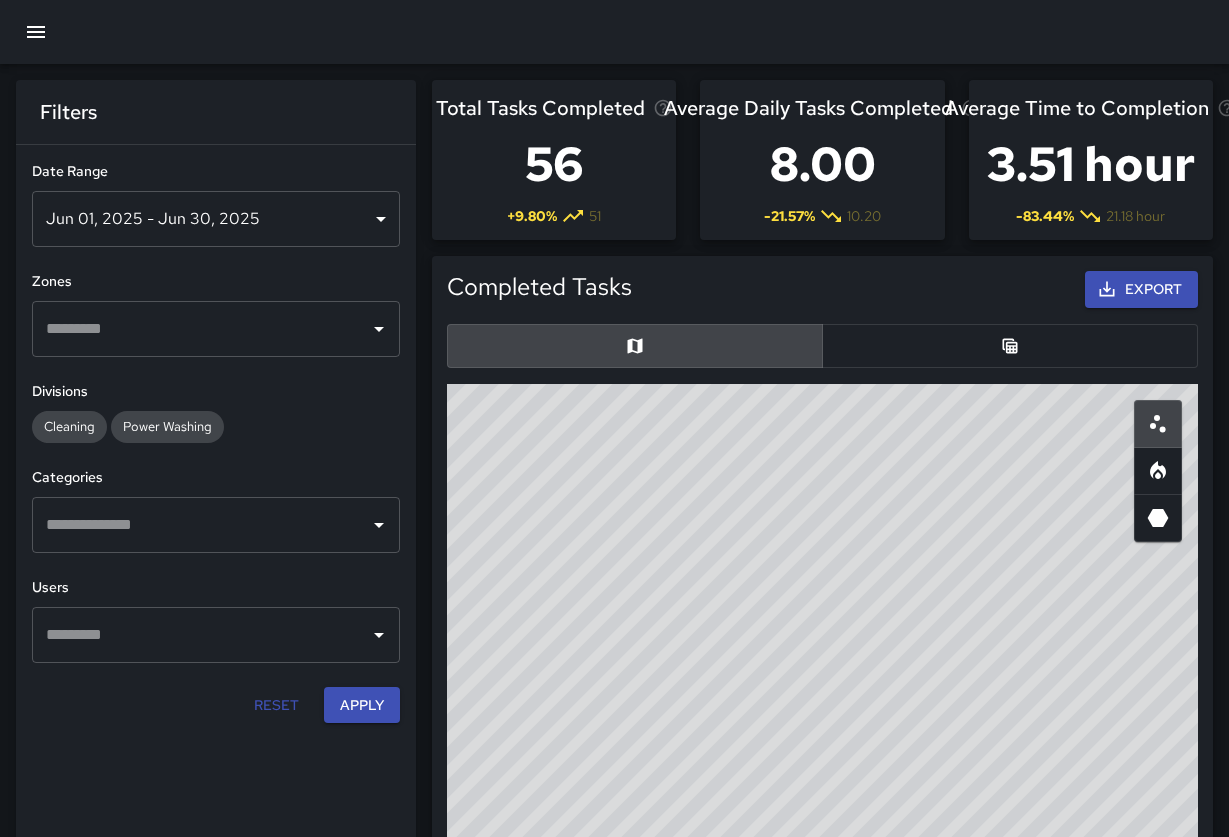click on "© Mapbox   © OpenStreetMap   Improve this map" at bounding box center (814, 768) 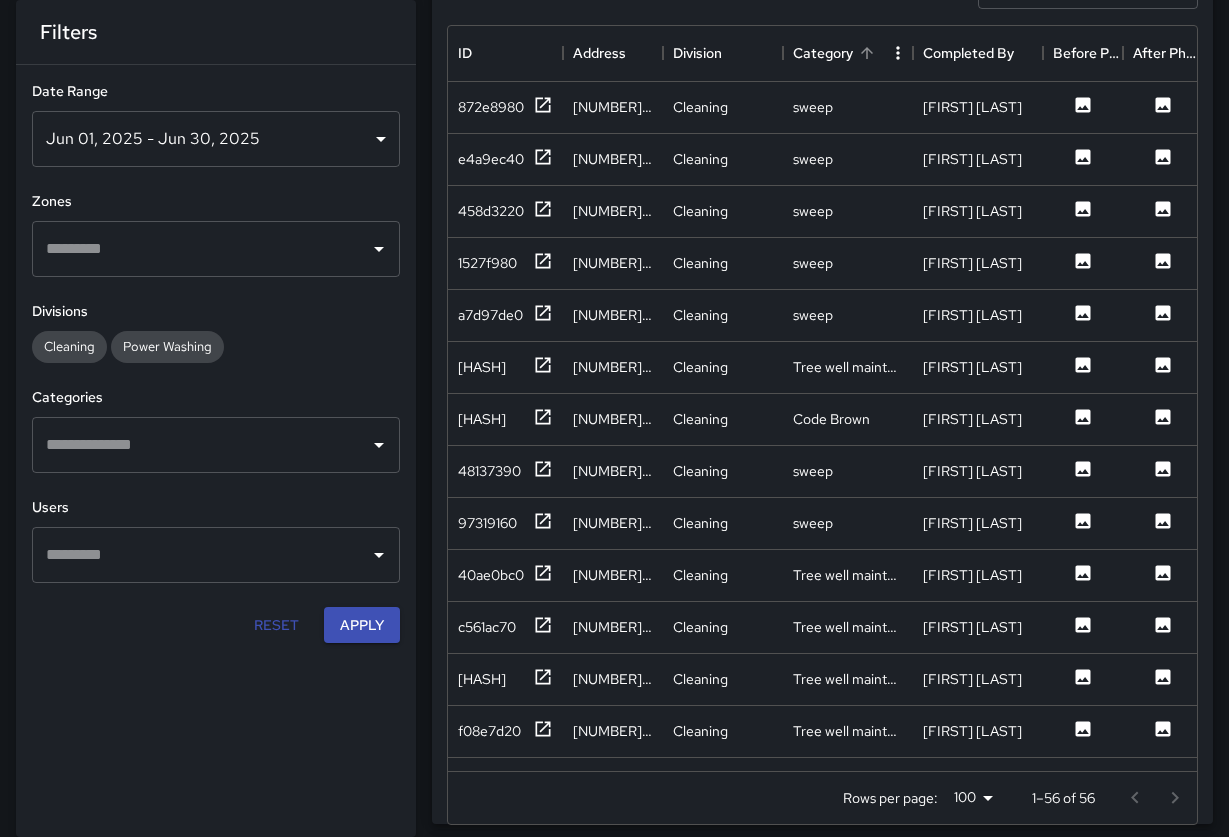 scroll, scrollTop: 470, scrollLeft: 0, axis: vertical 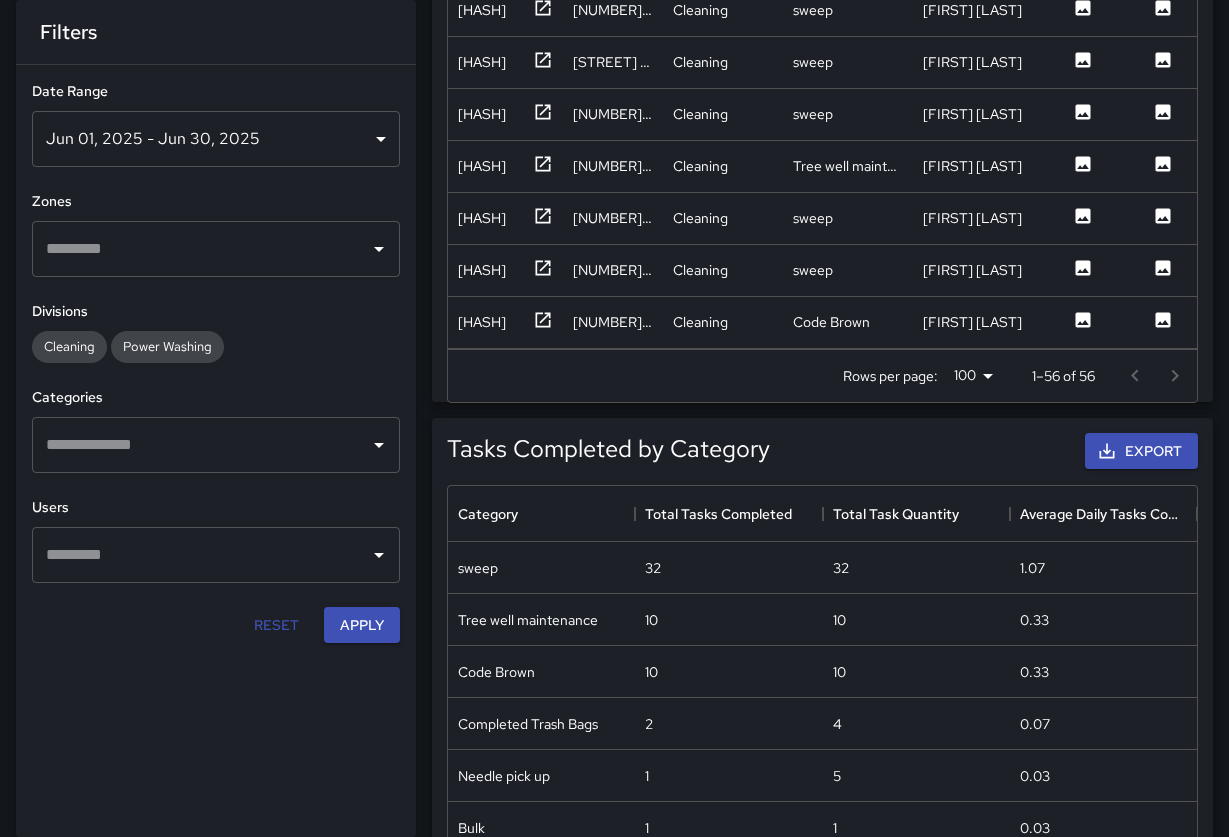 click on "Jun 01, 2025 - Jun 30, 2025" at bounding box center (216, 139) 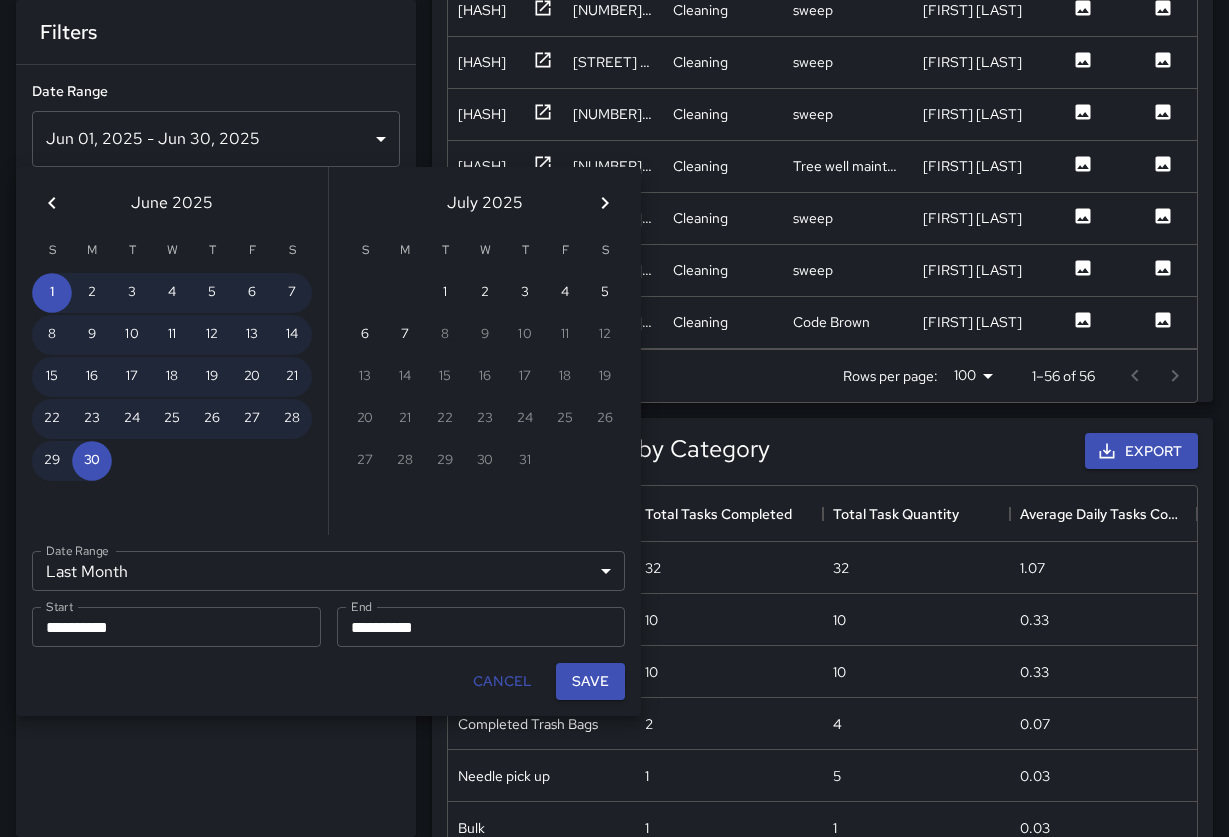 click at bounding box center [52, 203] 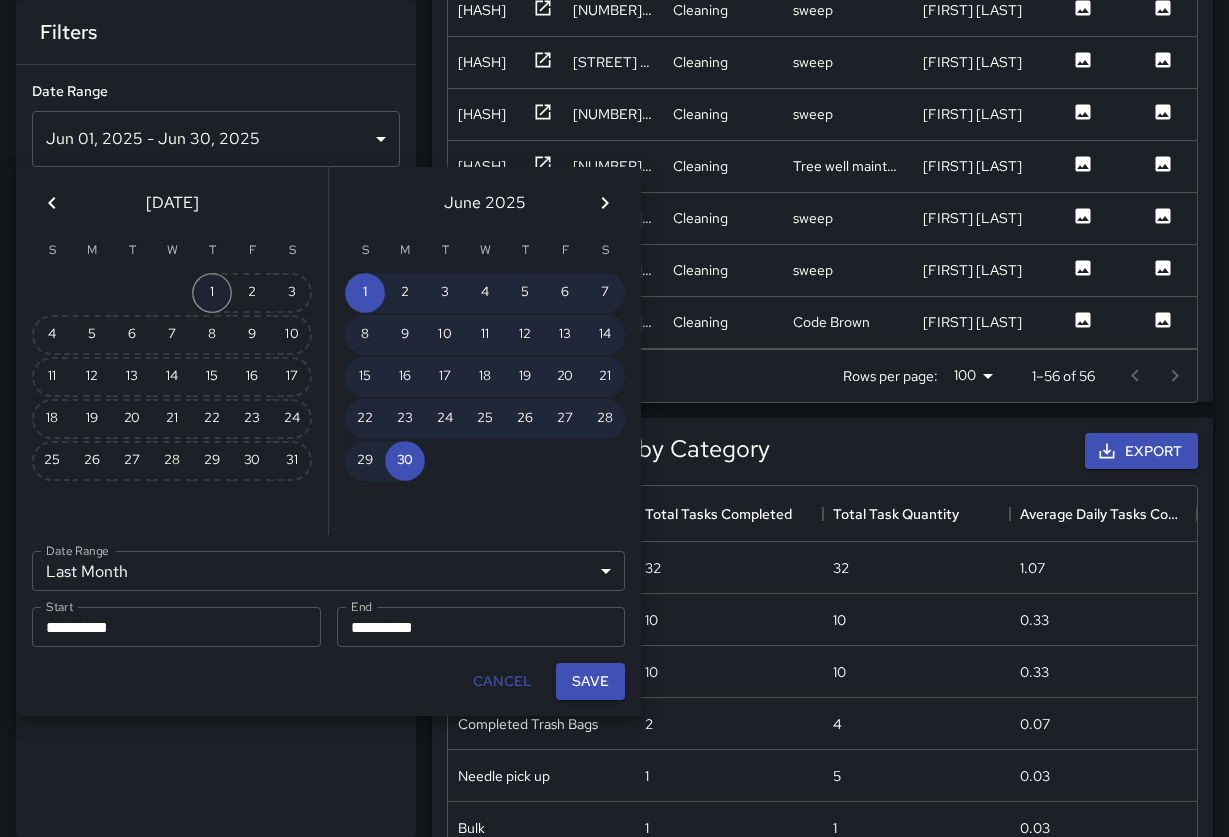 click on "1" at bounding box center (212, 293) 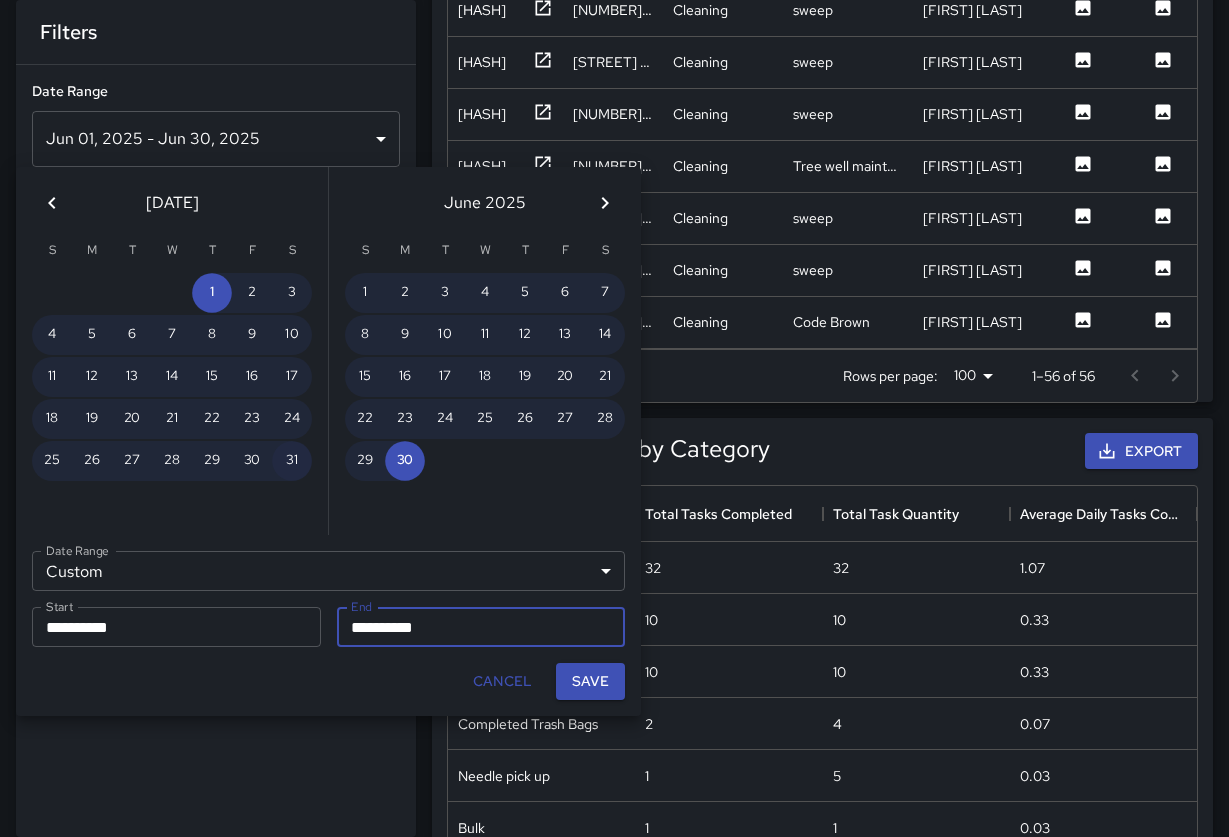 click on "31" at bounding box center [292, 461] 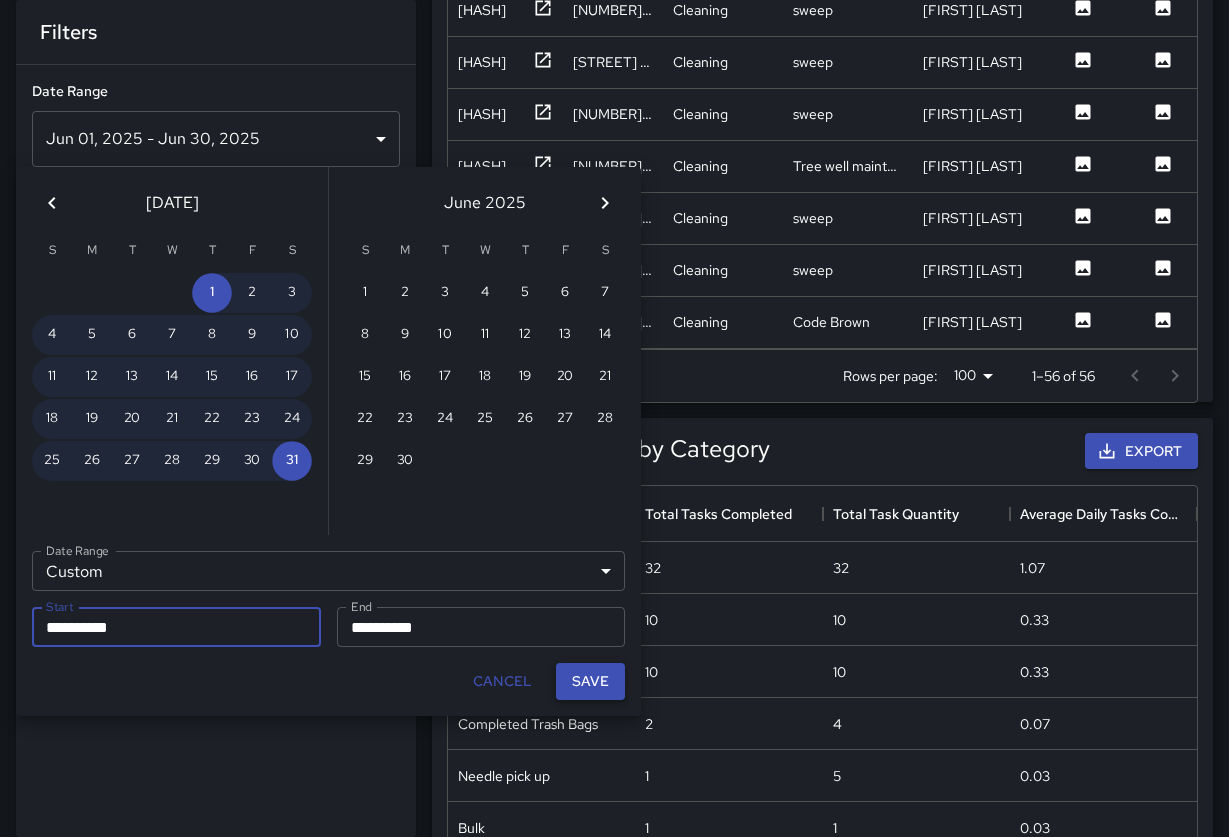 click on "Save" at bounding box center [590, 681] 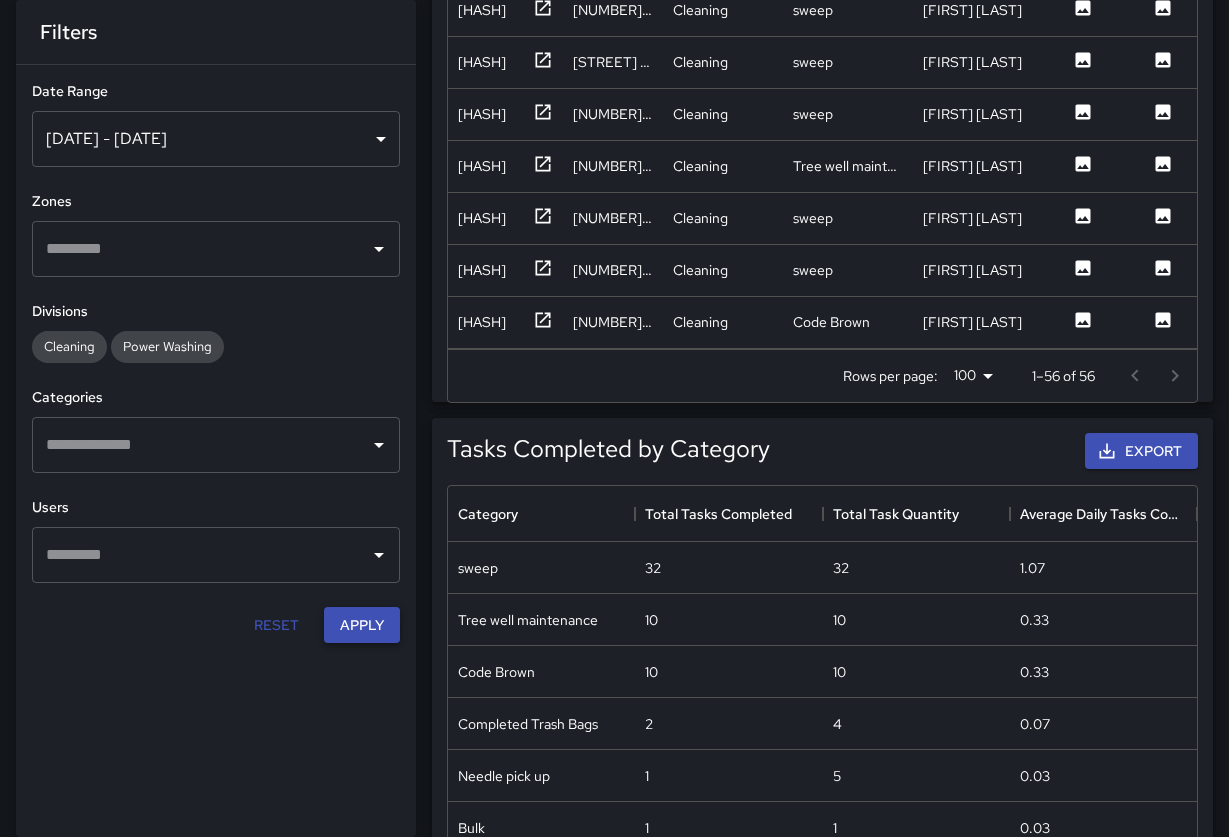 click on "Apply" at bounding box center [362, 625] 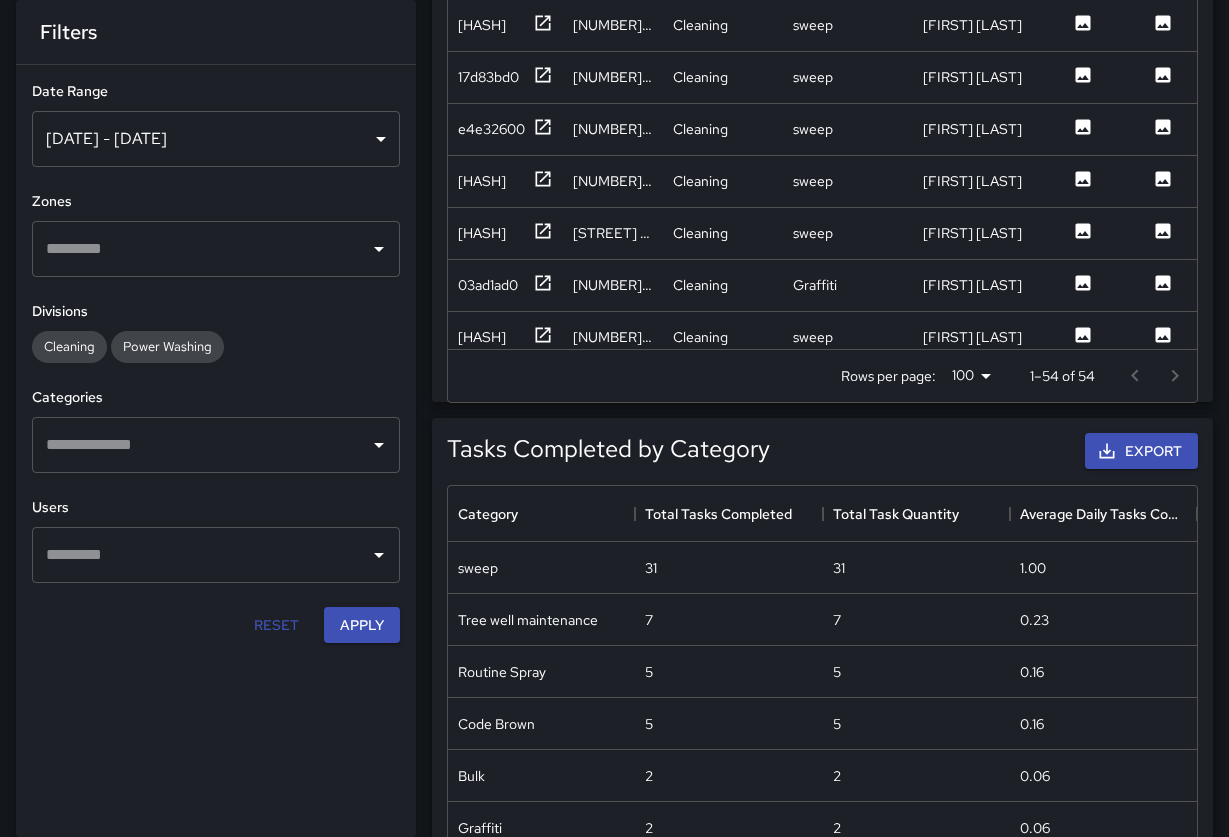 scroll, scrollTop: 0, scrollLeft: 0, axis: both 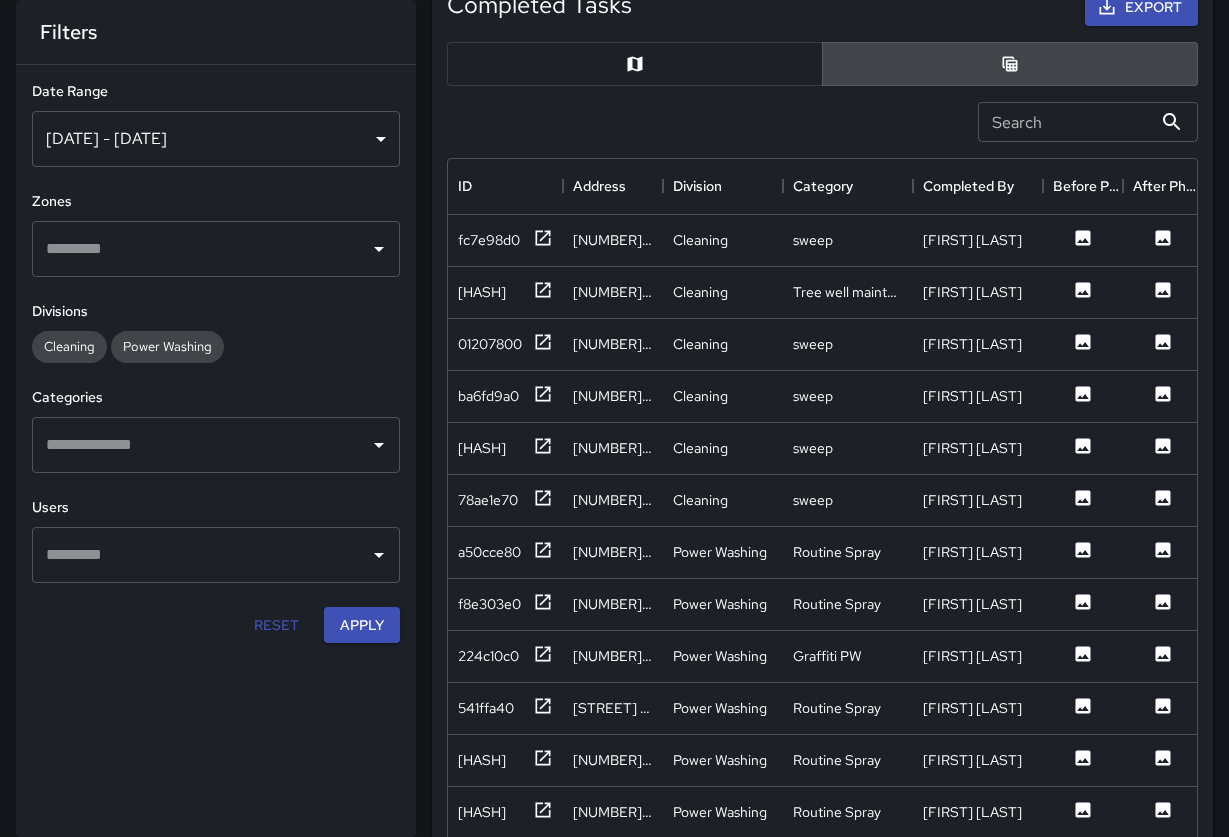 click at bounding box center (379, 249) 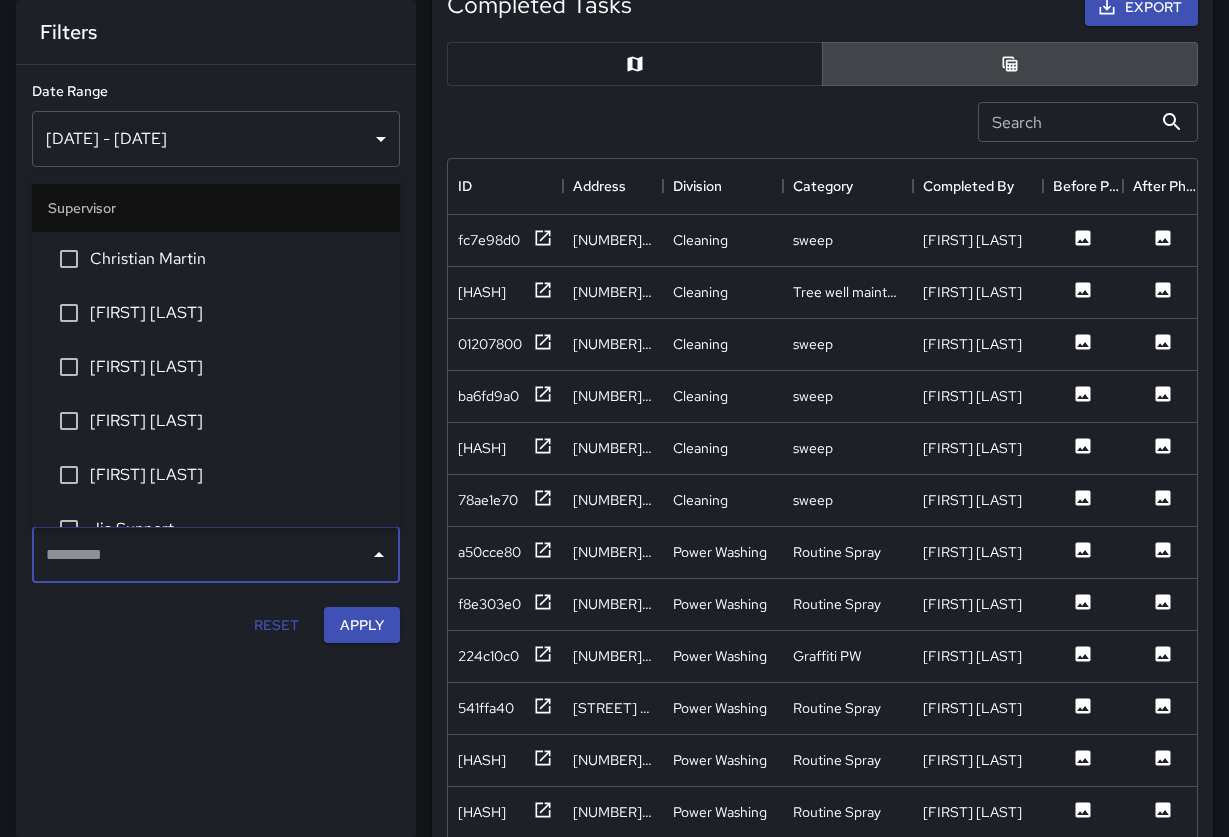 click on "**********" at bounding box center (216, 418) 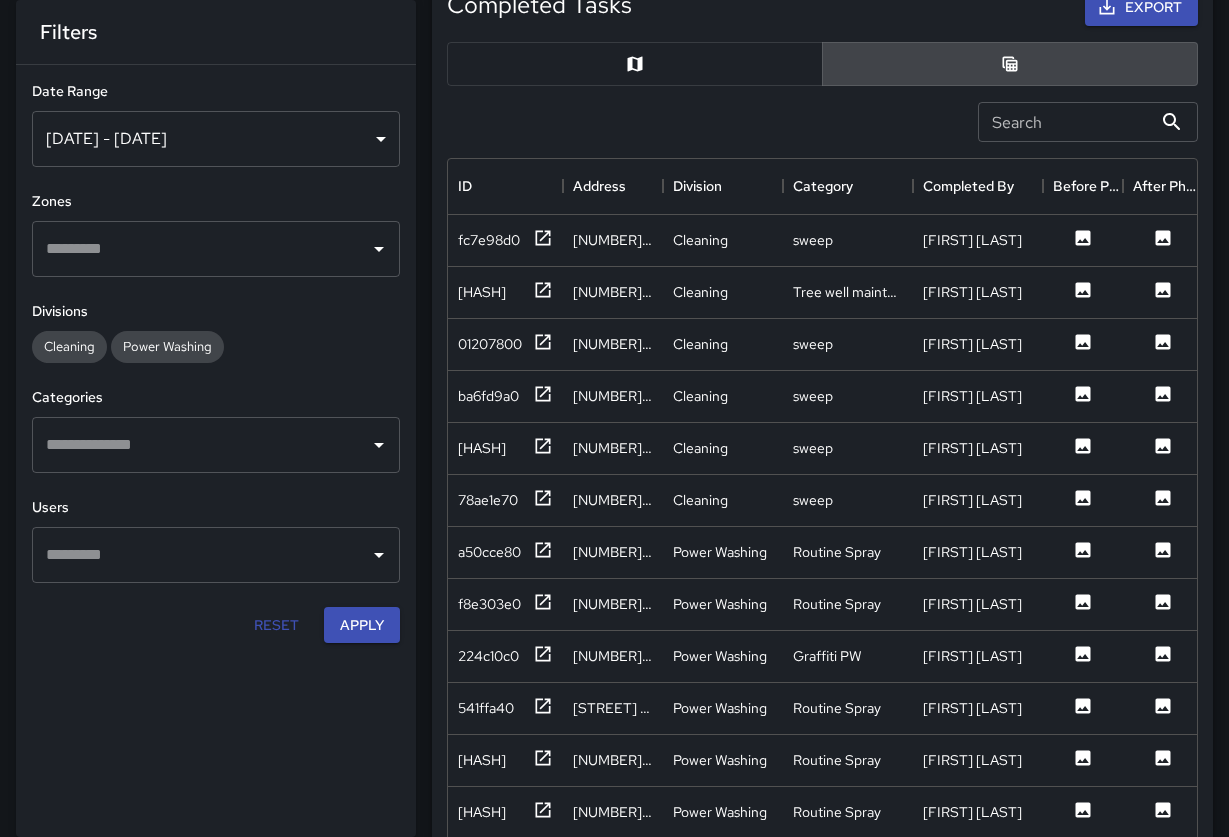 click on "[DATE] - [DATE]" at bounding box center (216, 139) 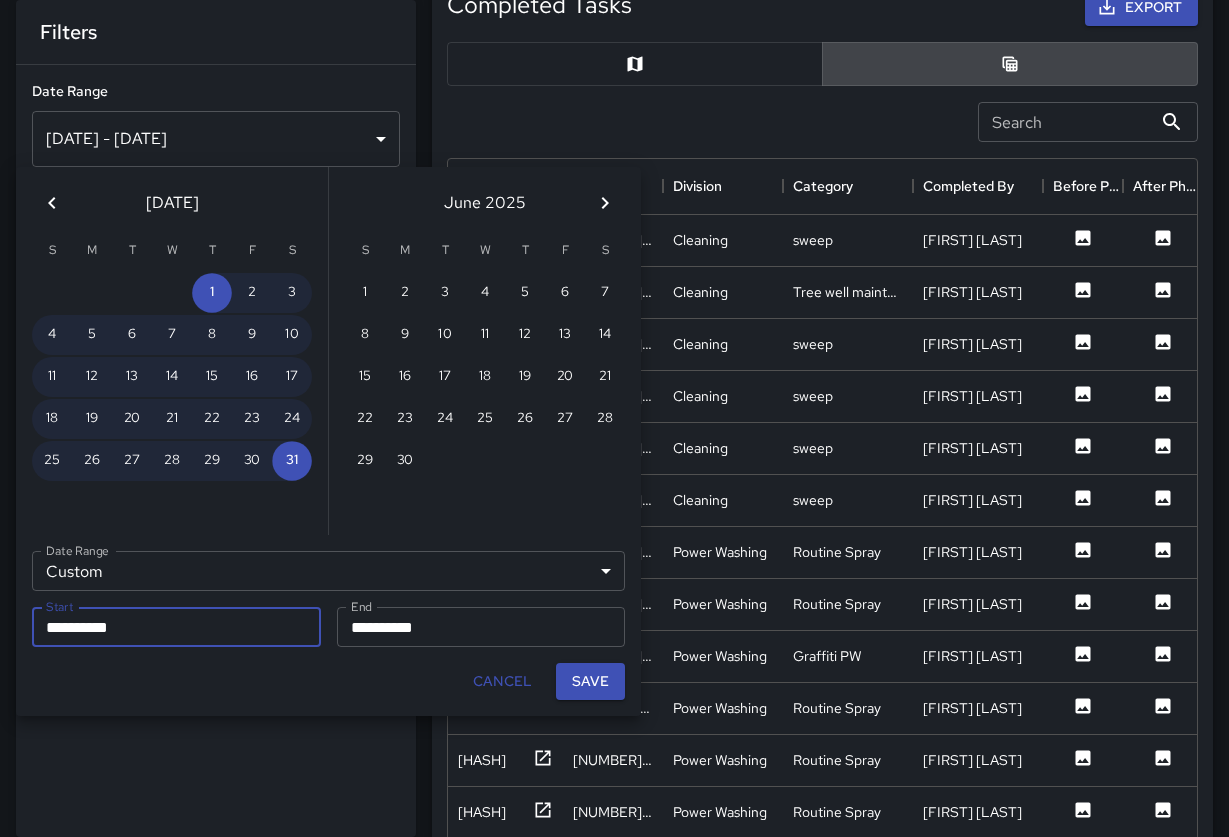 click on "Custom ****** Date Range" at bounding box center (328, 571) 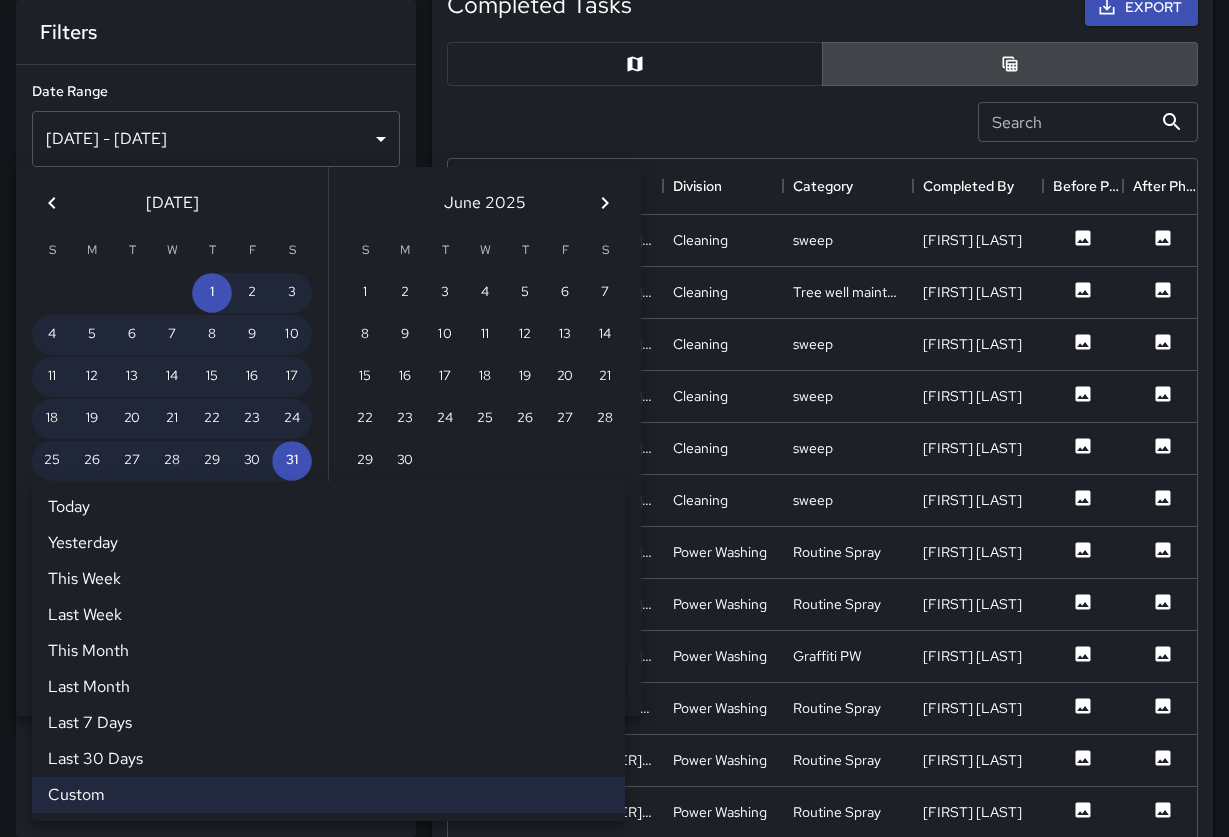 click on "Last Month" at bounding box center [328, 687] 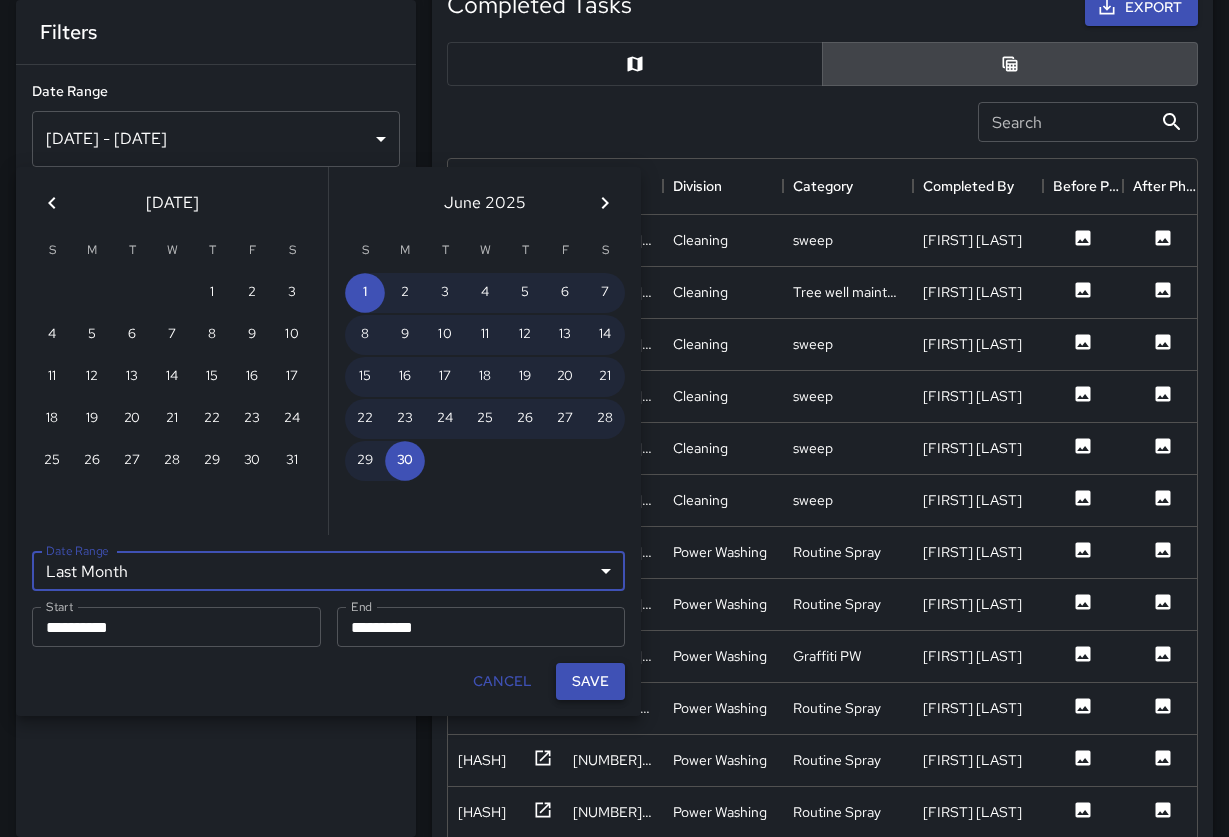 click on "Save" at bounding box center [590, 681] 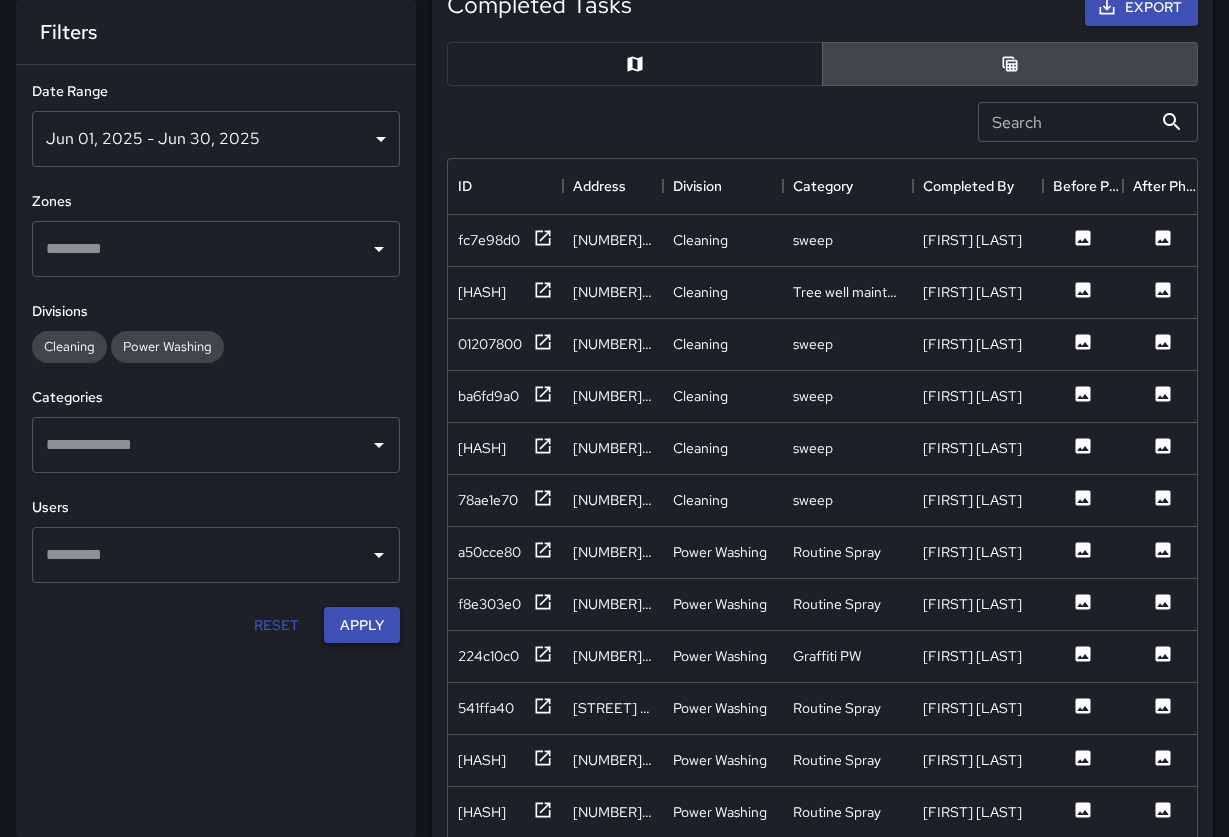 click on "Apply" at bounding box center [362, 625] 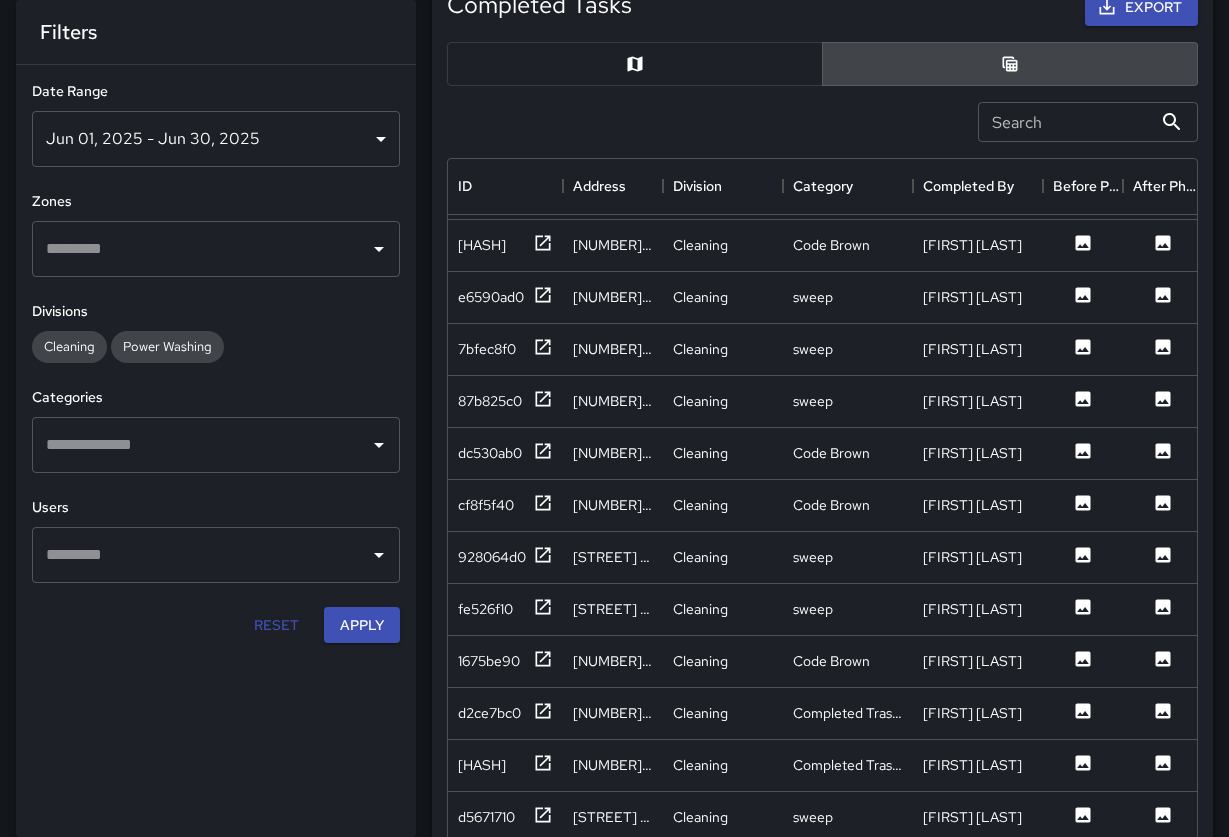 scroll, scrollTop: 2223, scrollLeft: 0, axis: vertical 